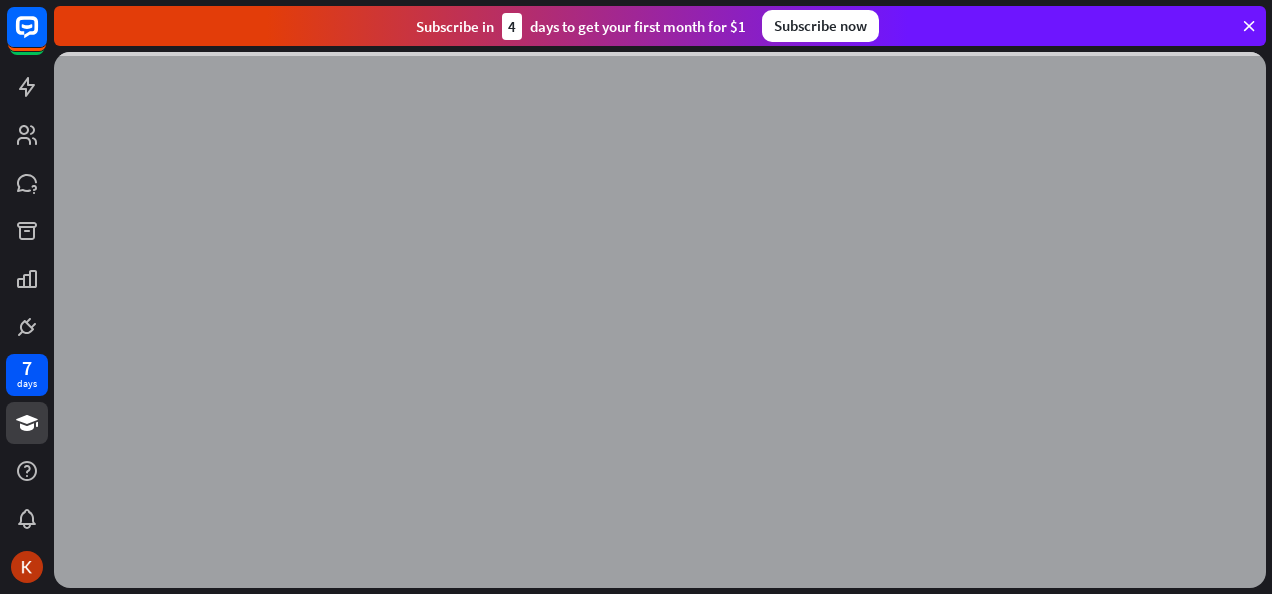 scroll, scrollTop: 0, scrollLeft: 0, axis: both 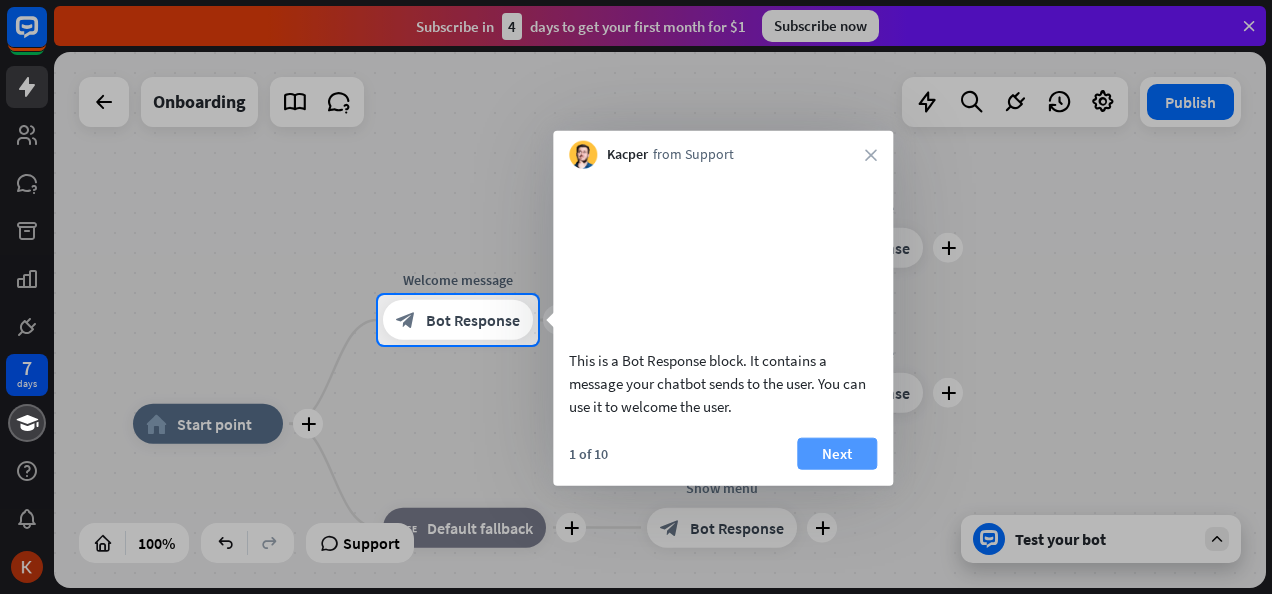 click on "Next" at bounding box center [837, 453] 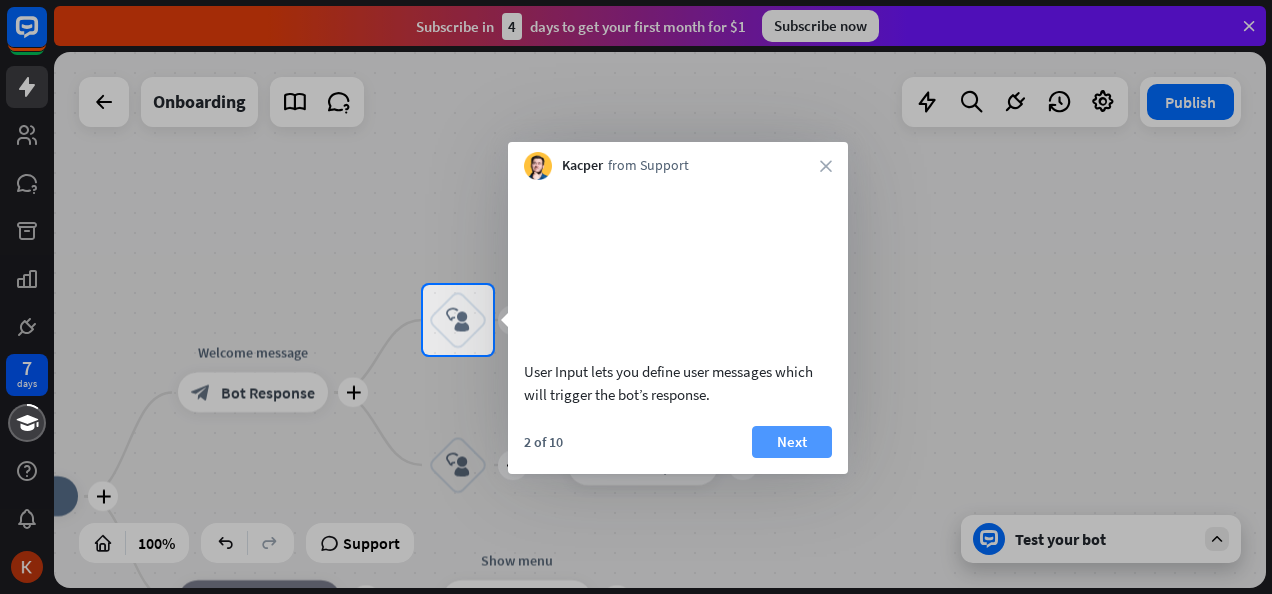 click on "Next" at bounding box center [792, 442] 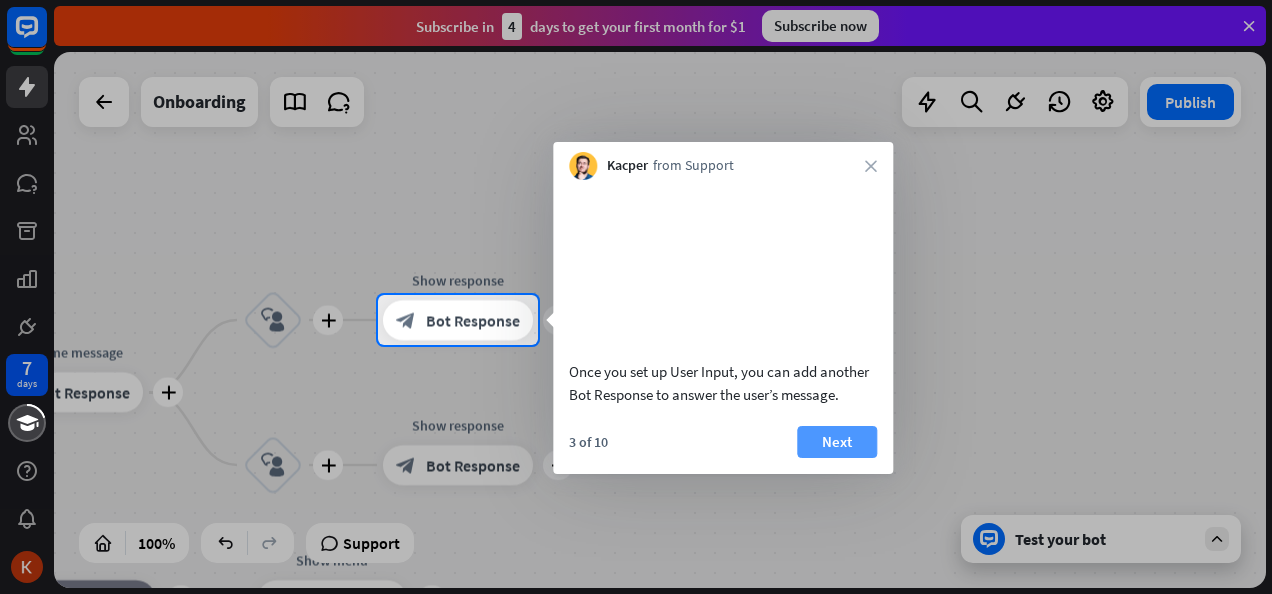 click on "Next" at bounding box center [837, 442] 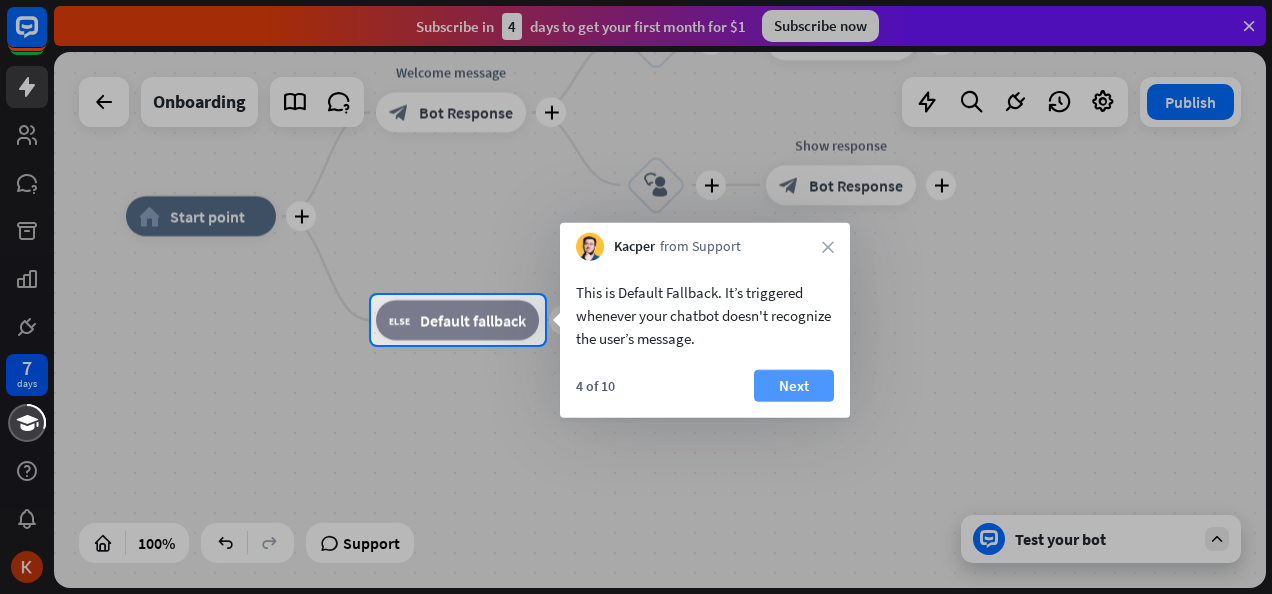 click on "Next" at bounding box center (794, 386) 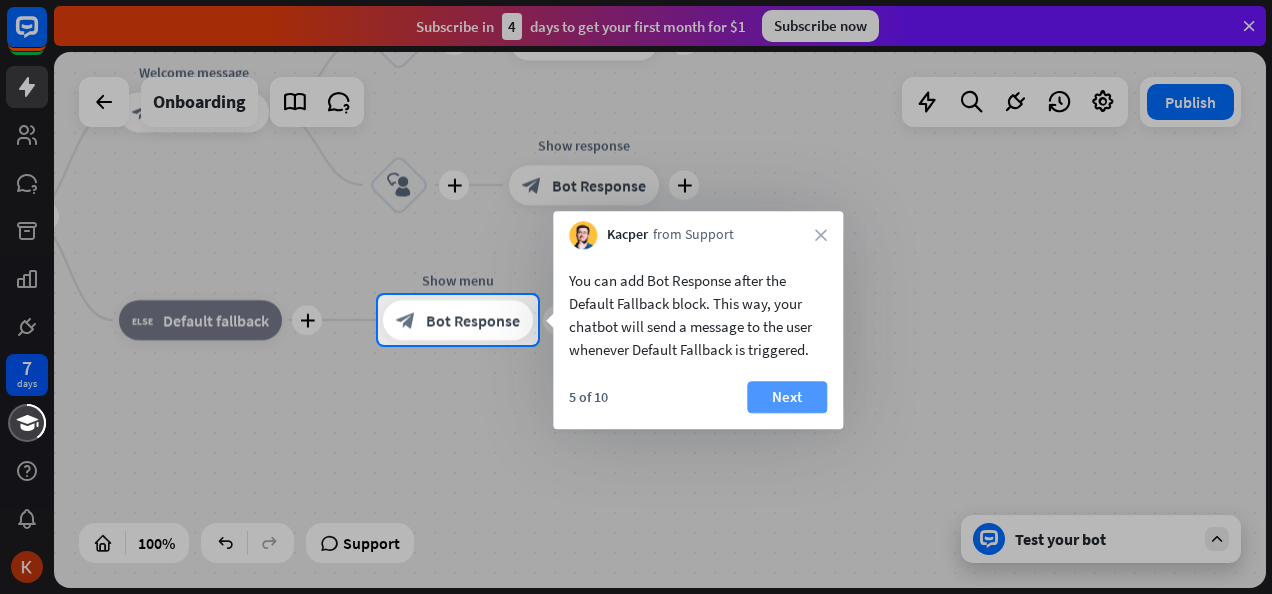click on "Next" at bounding box center [787, 397] 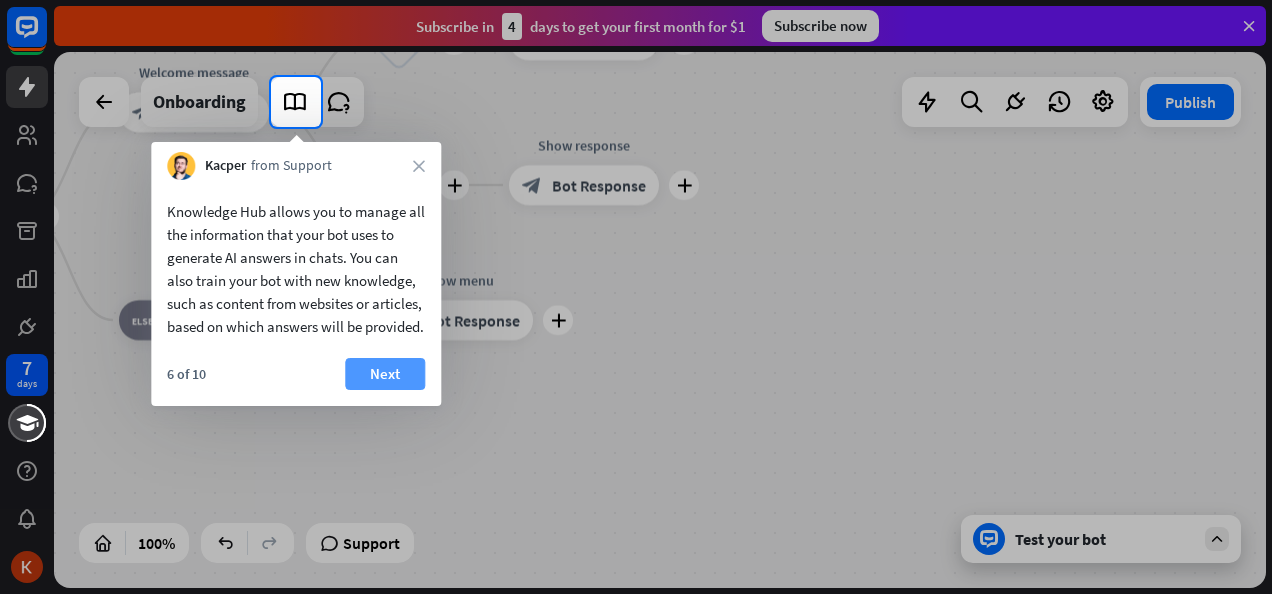 click on "Next" at bounding box center (385, 374) 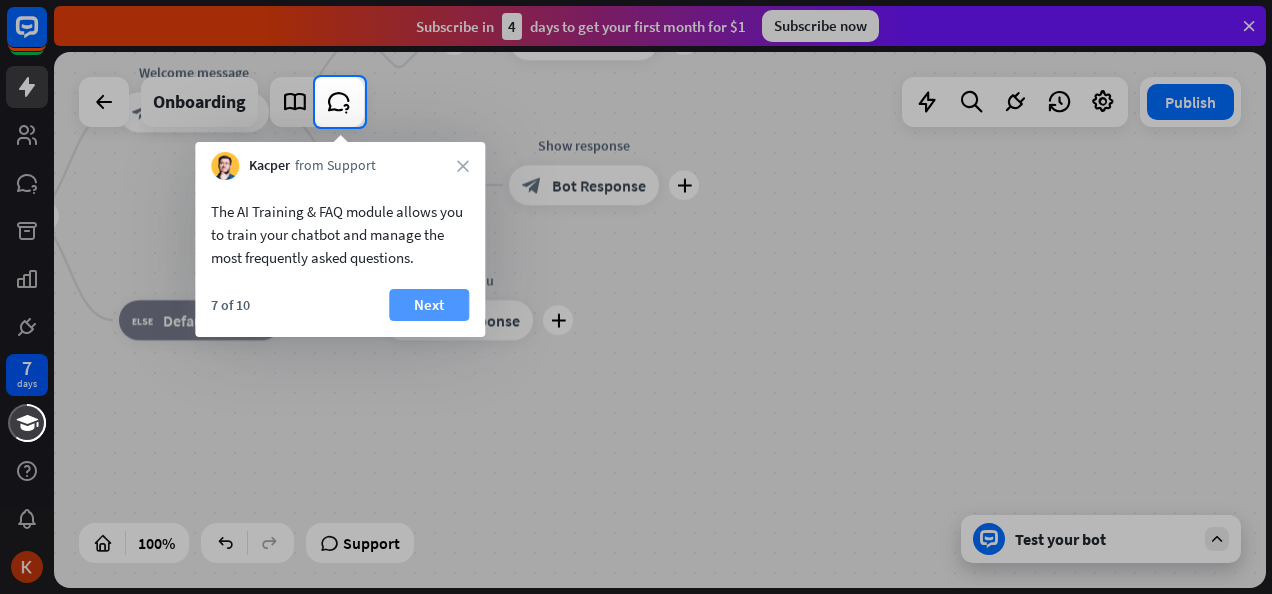 click on "Next" at bounding box center (429, 305) 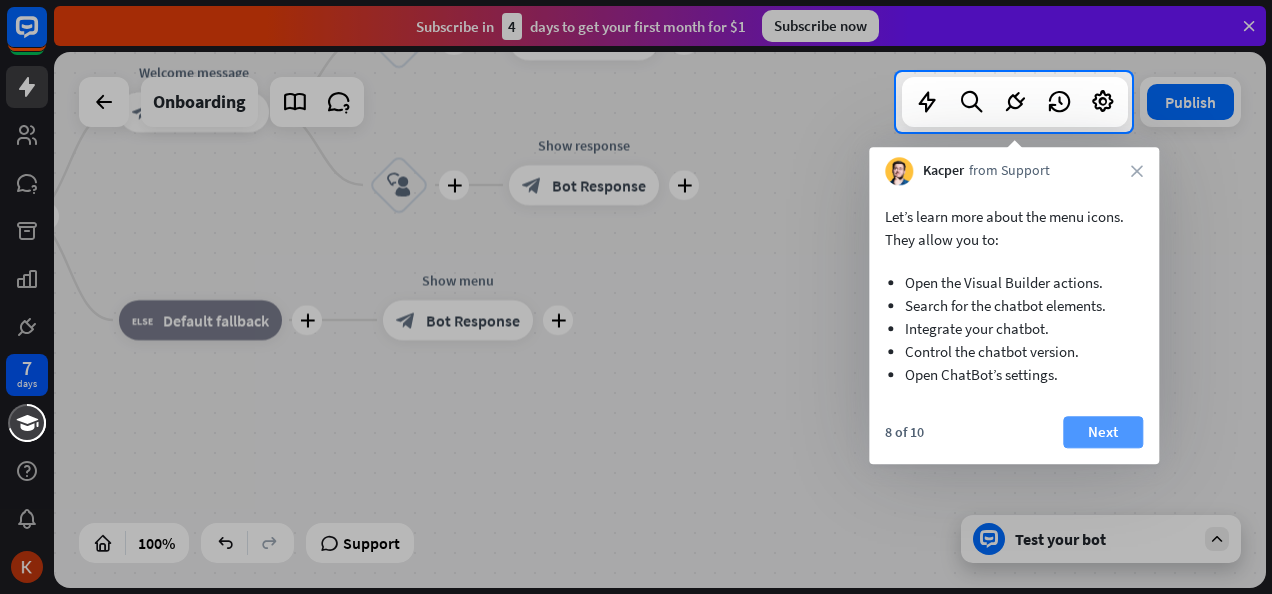 click on "Next" at bounding box center (1103, 432) 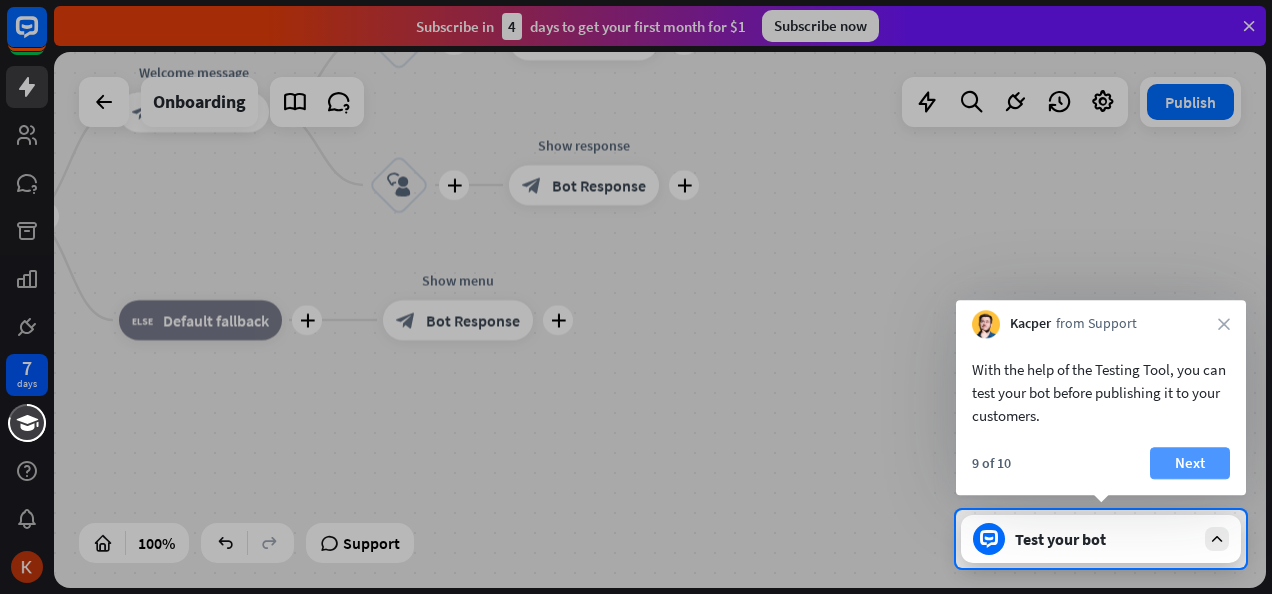 click on "Next" at bounding box center [1190, 463] 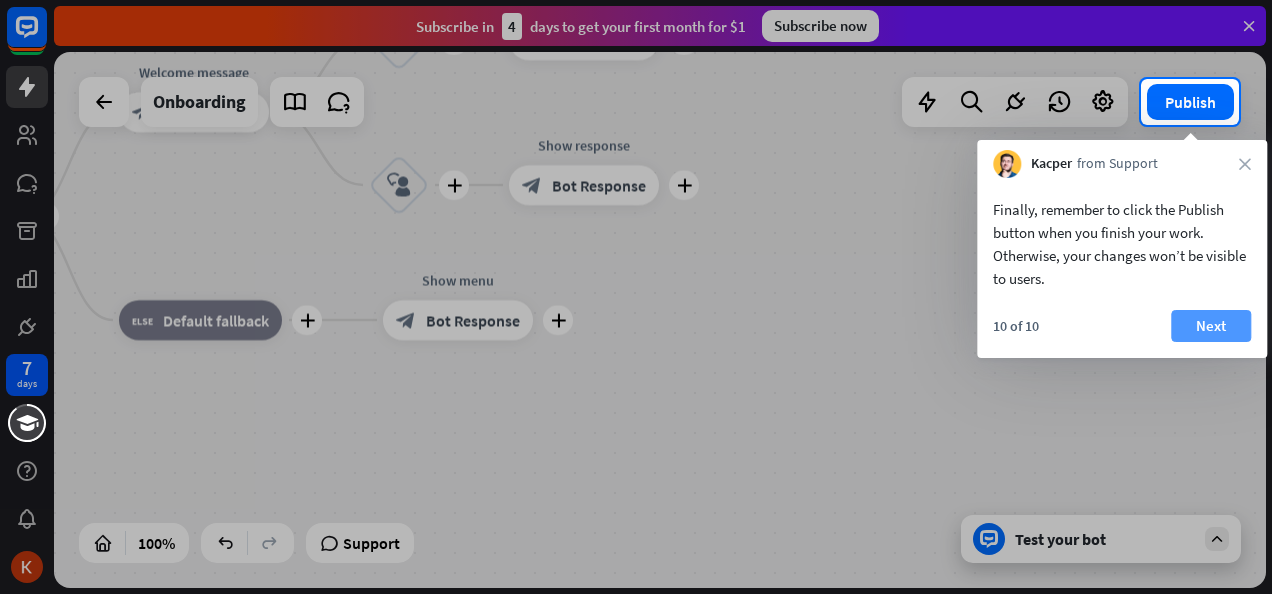 click on "Next" at bounding box center [1211, 326] 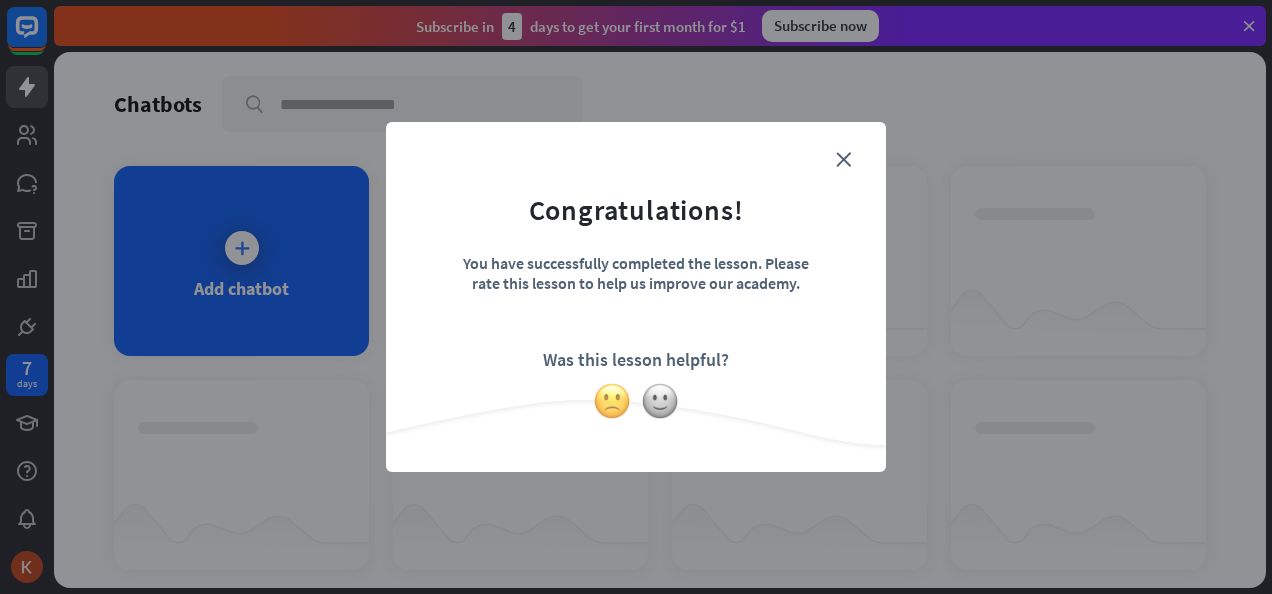click at bounding box center [612, 401] 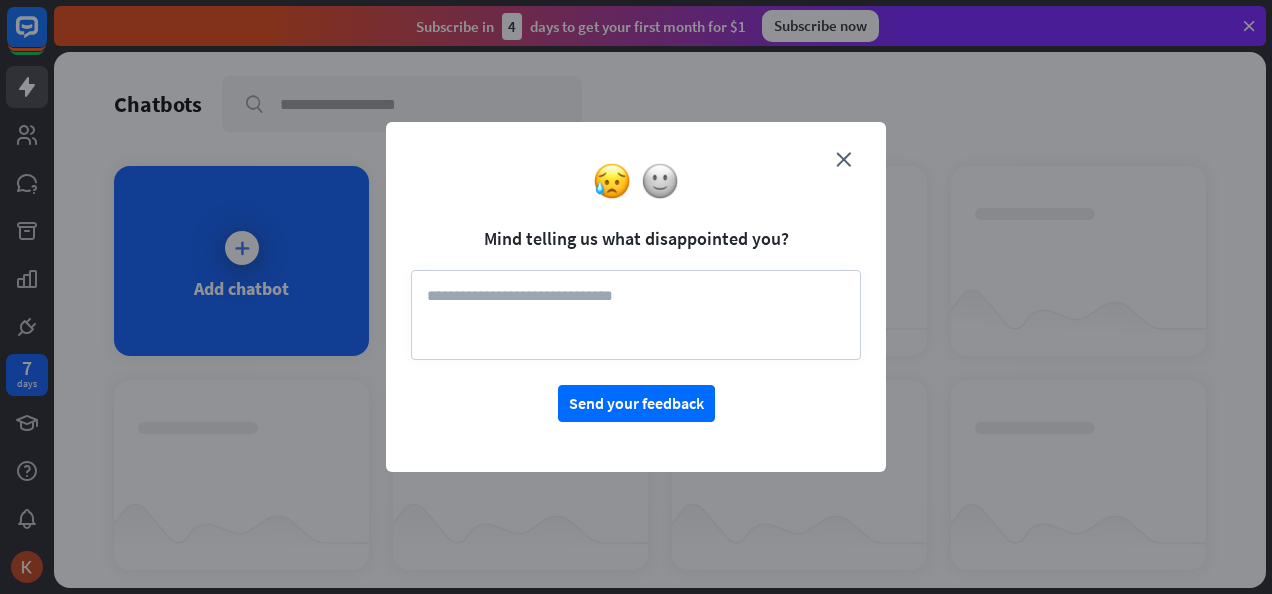 click at bounding box center (636, 181) 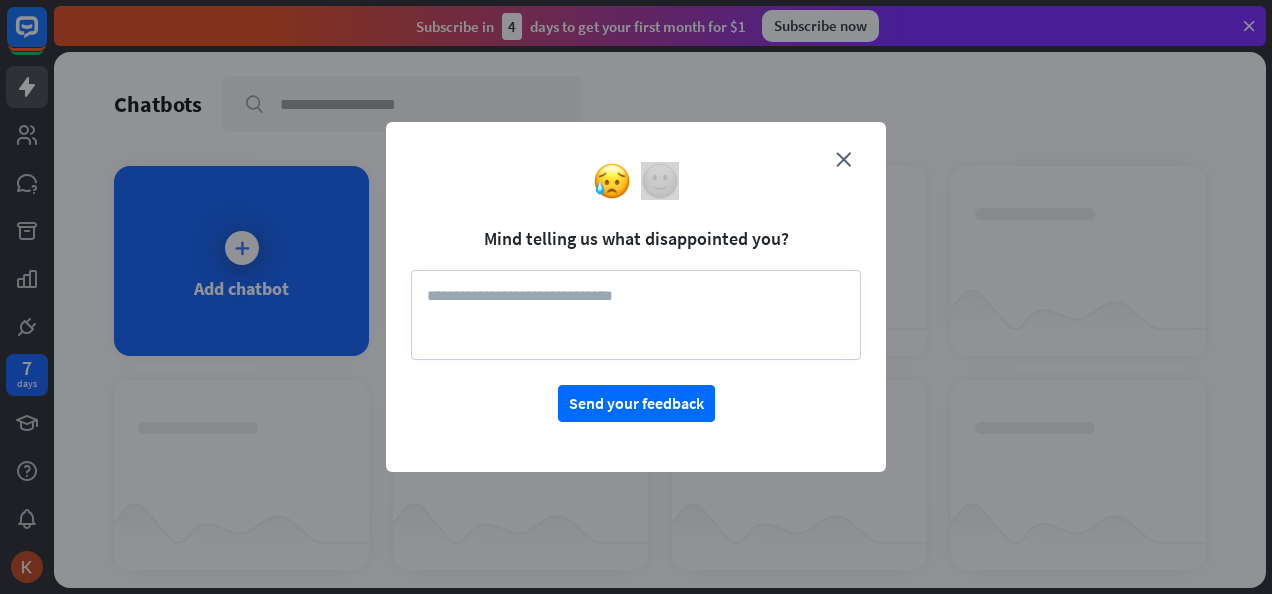 click at bounding box center (636, 181) 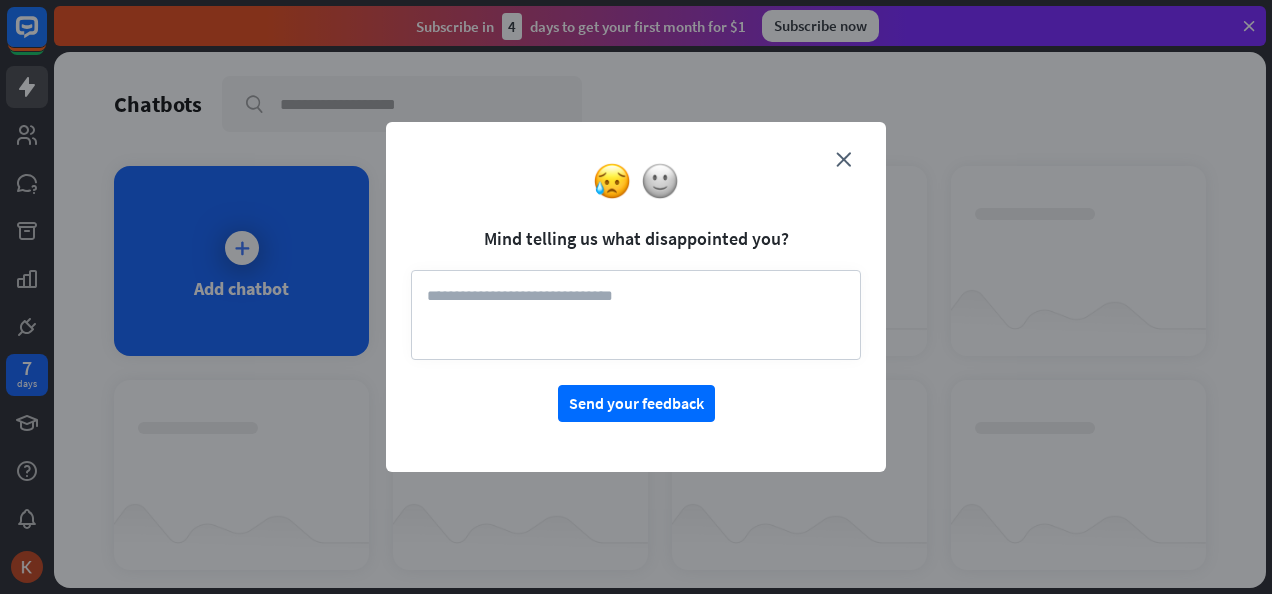 click at bounding box center [636, 315] 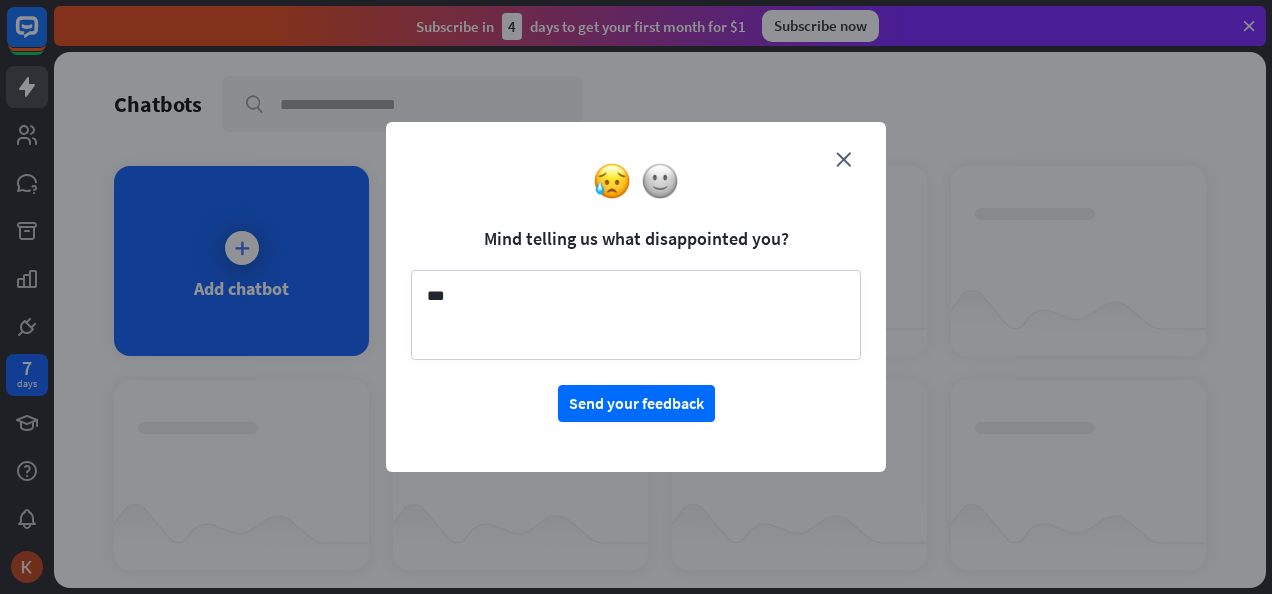 click at bounding box center [636, 181] 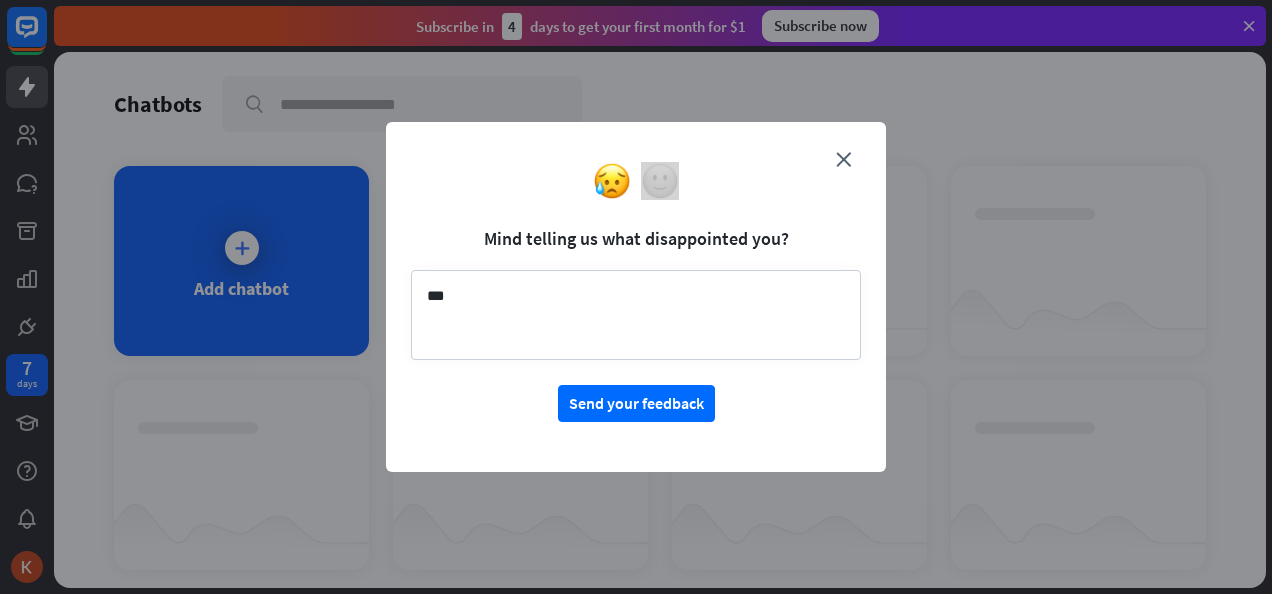 click at bounding box center [636, 181] 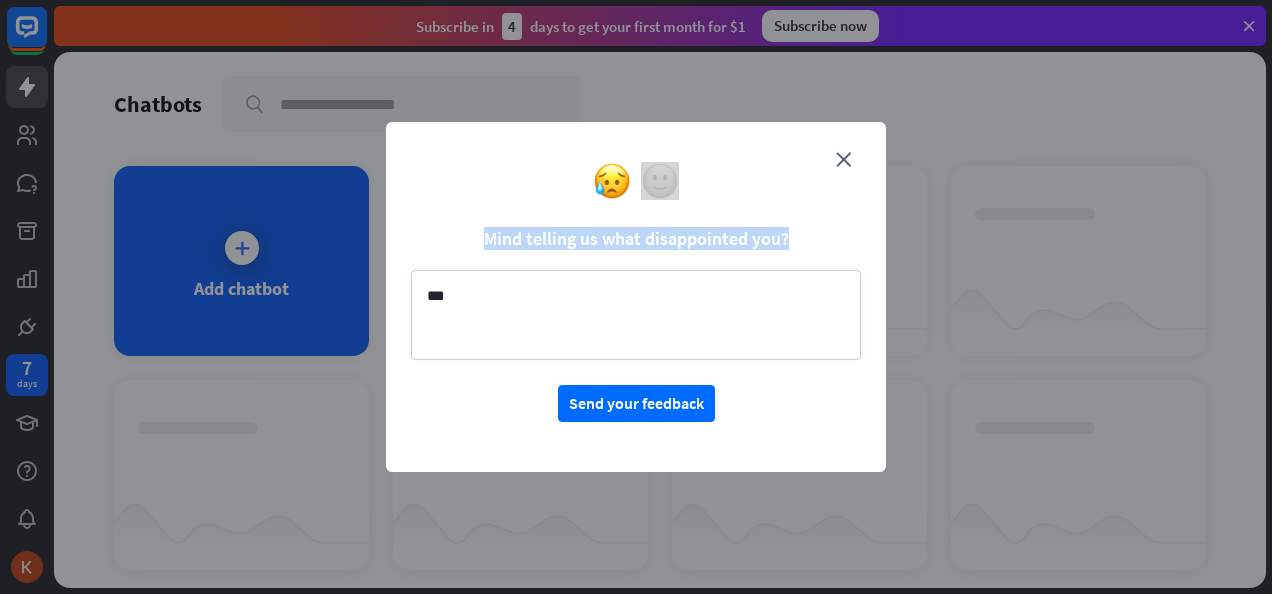drag, startPoint x: 849, startPoint y: 171, endPoint x: 714, endPoint y: 310, distance: 193.7679 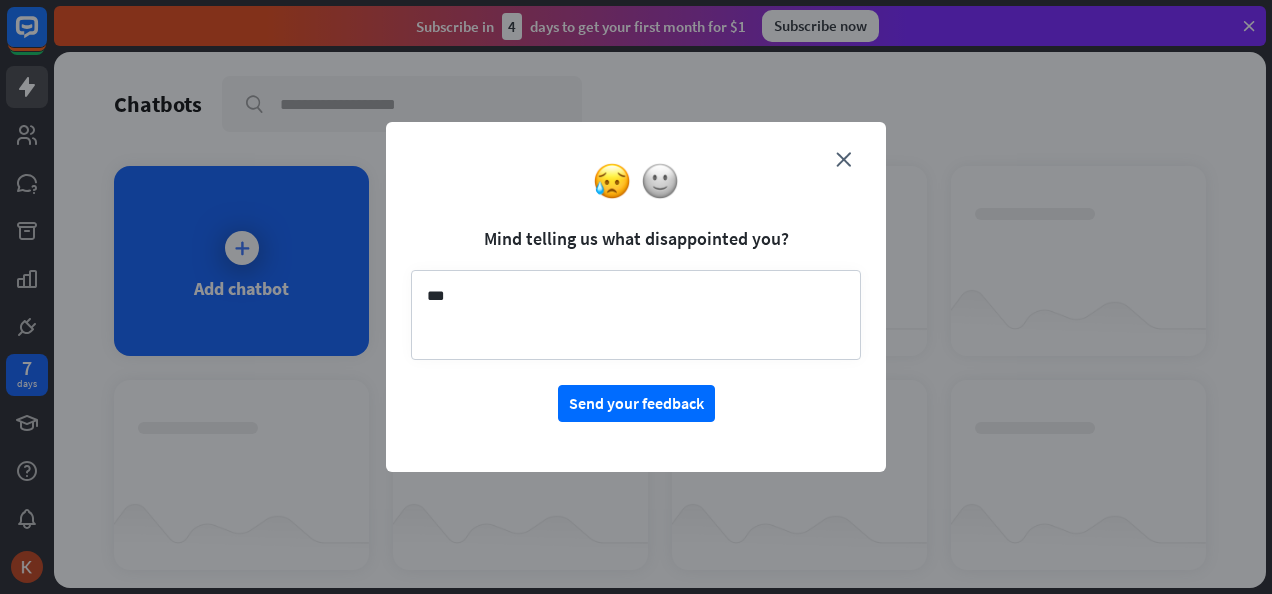 click at bounding box center (636, 315) 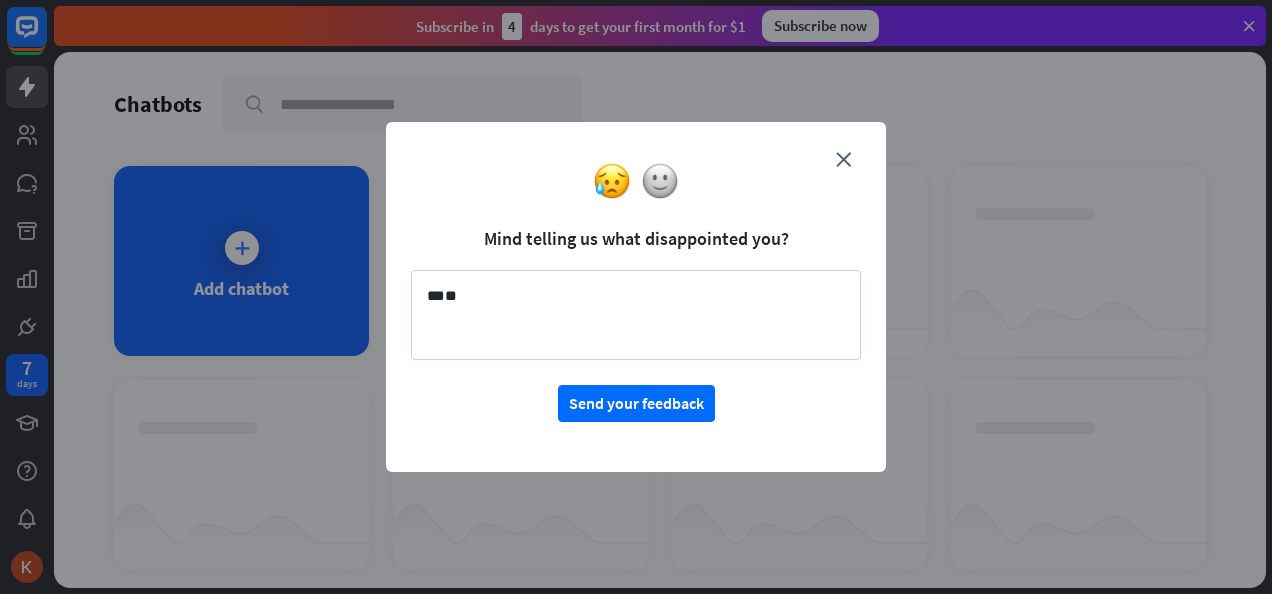 type on "*" 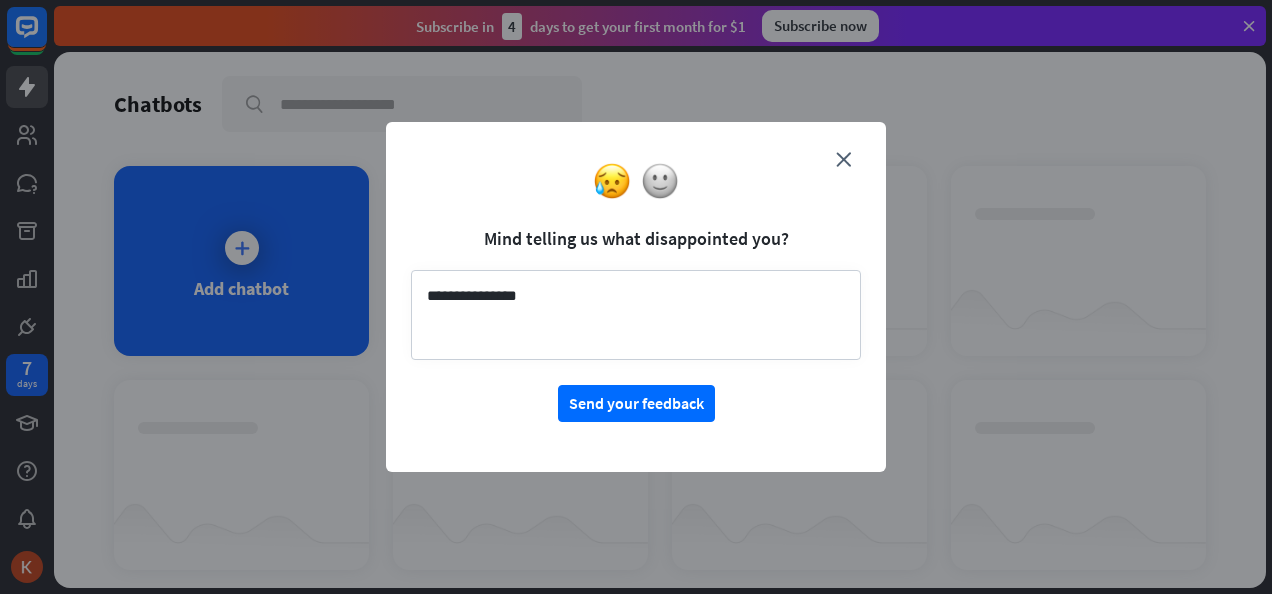 click on "**********" at bounding box center (636, 315) 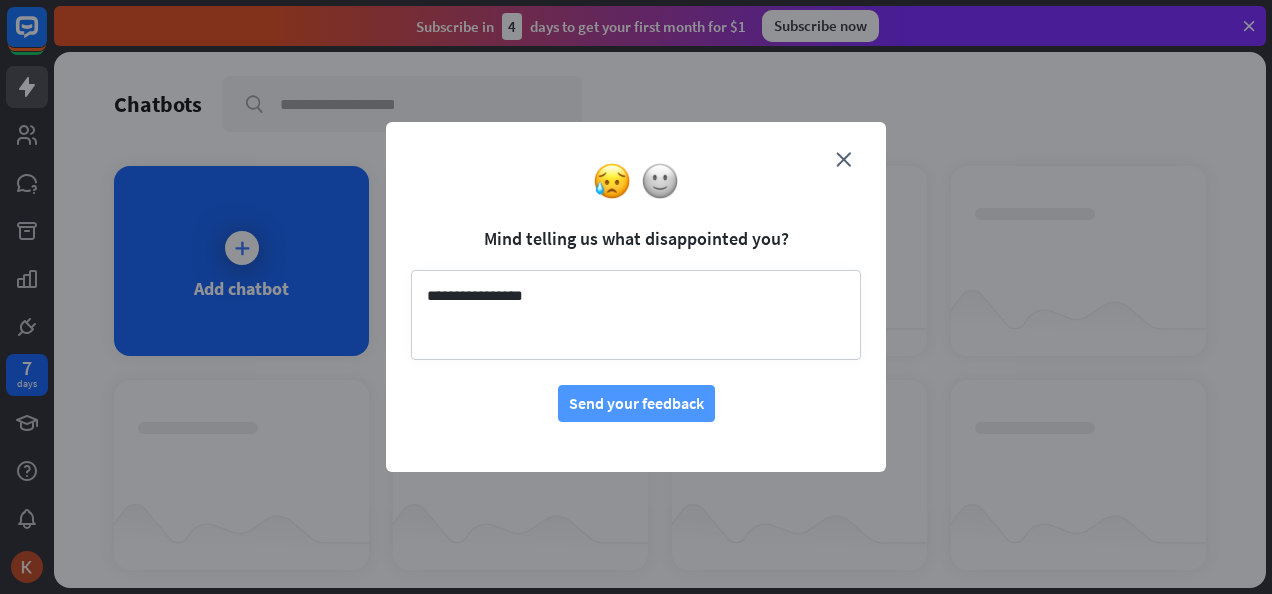 type on "**********" 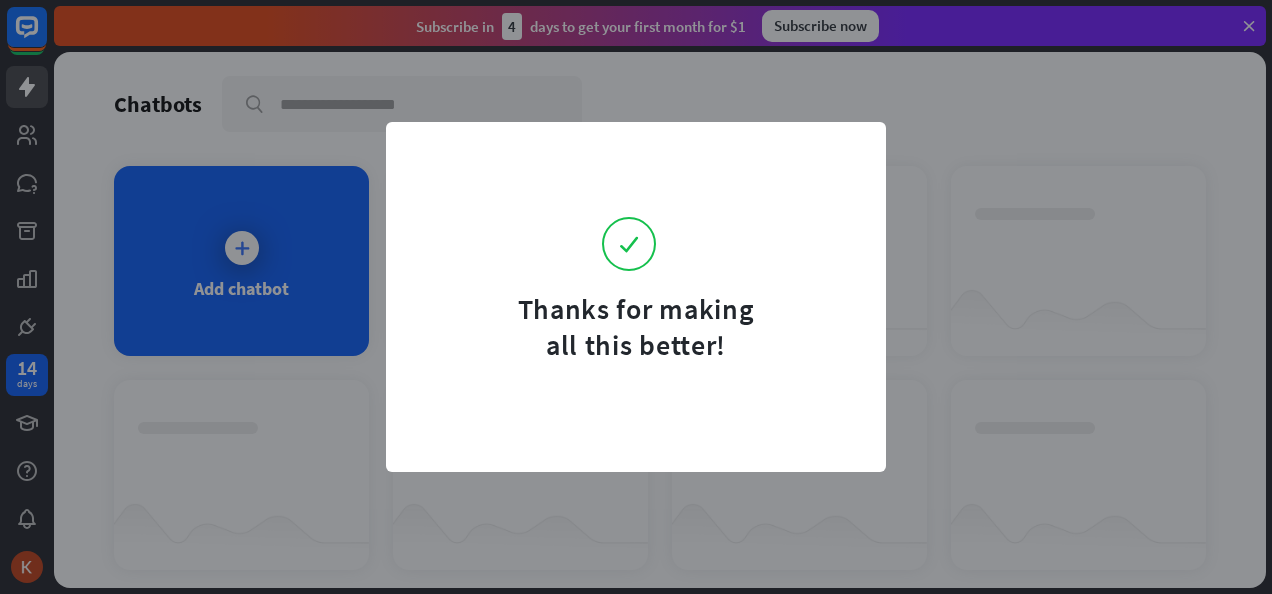 click on "Thanks for making all this better!" at bounding box center (636, 297) 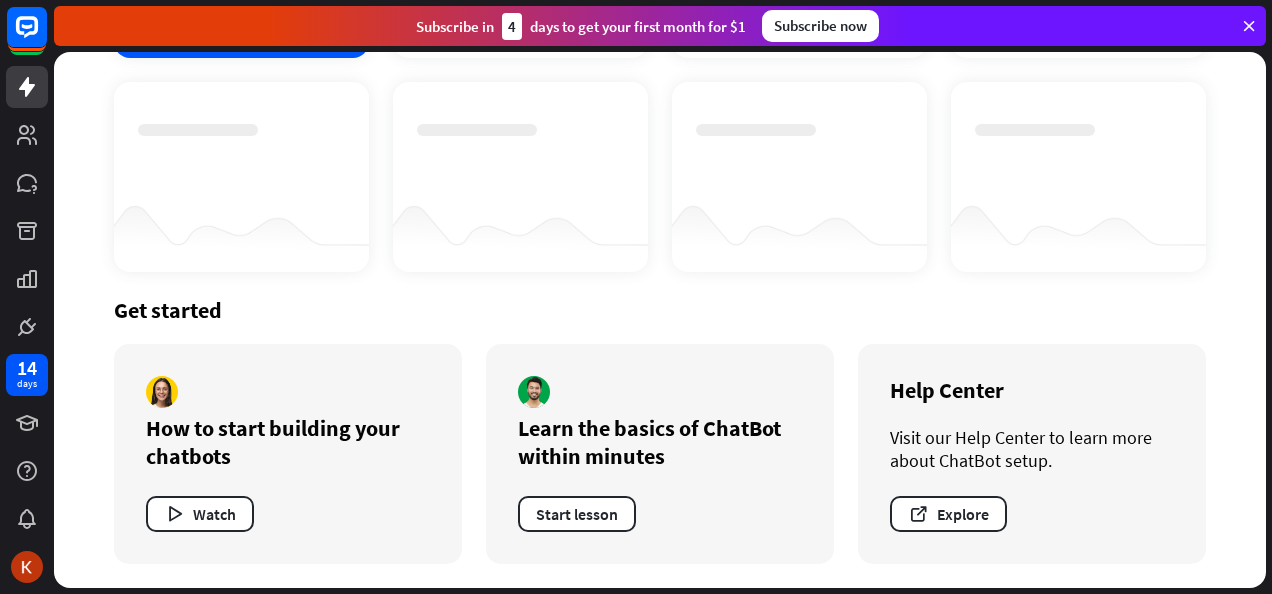 scroll, scrollTop: 0, scrollLeft: 0, axis: both 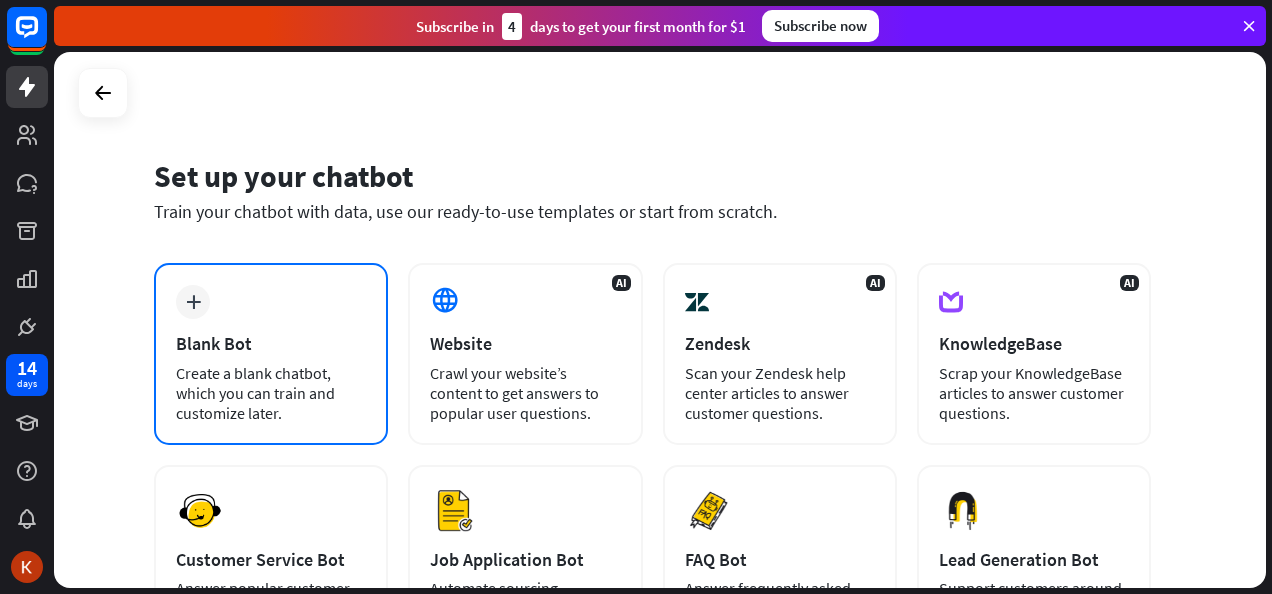 click on "Create a blank chatbot, which you can train and
customize later." at bounding box center (271, 393) 